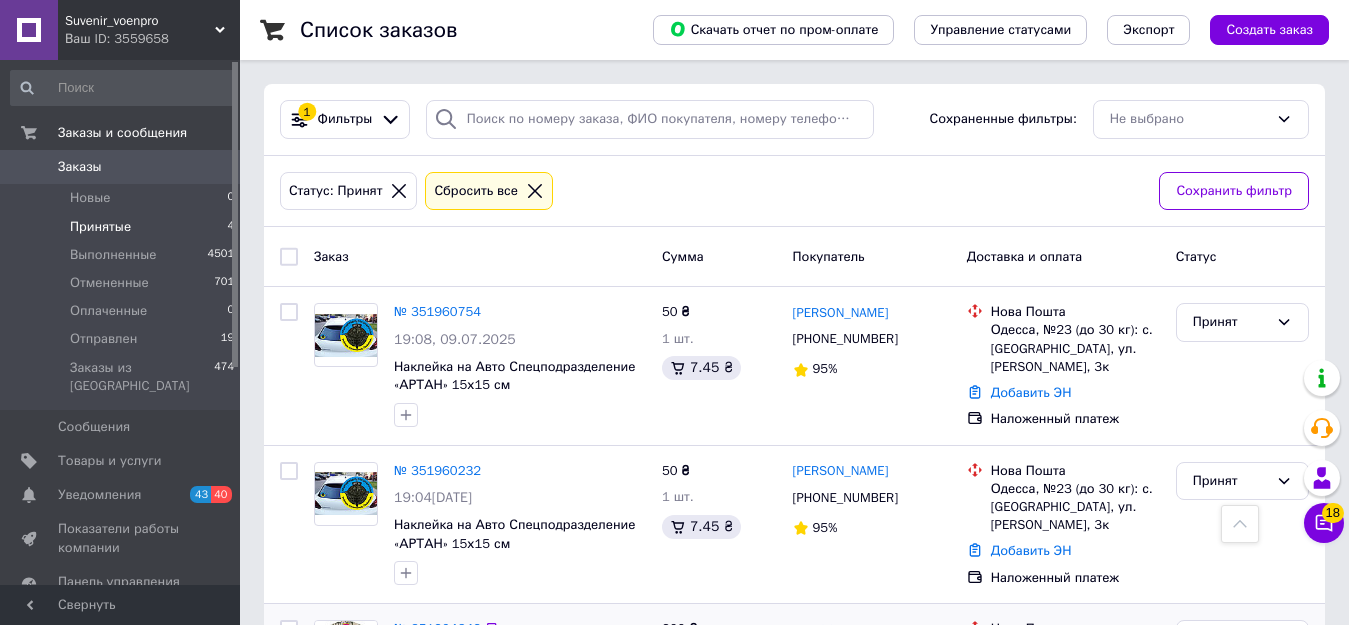scroll, scrollTop: 319, scrollLeft: 0, axis: vertical 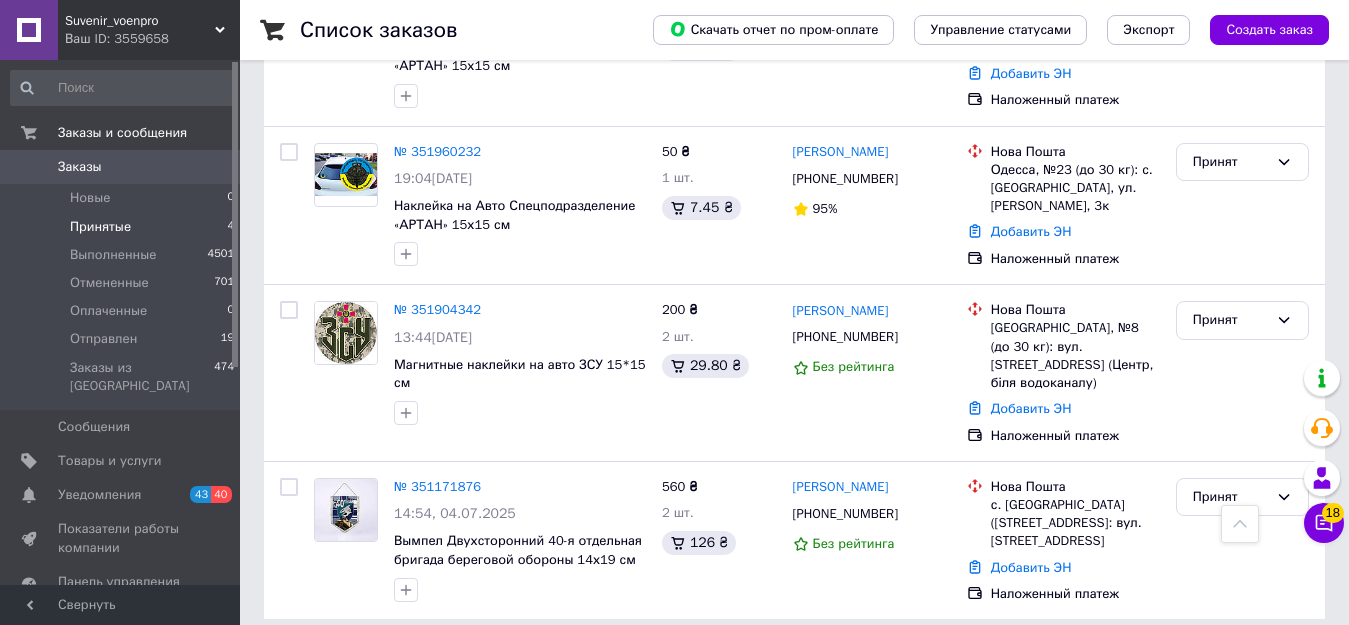 click 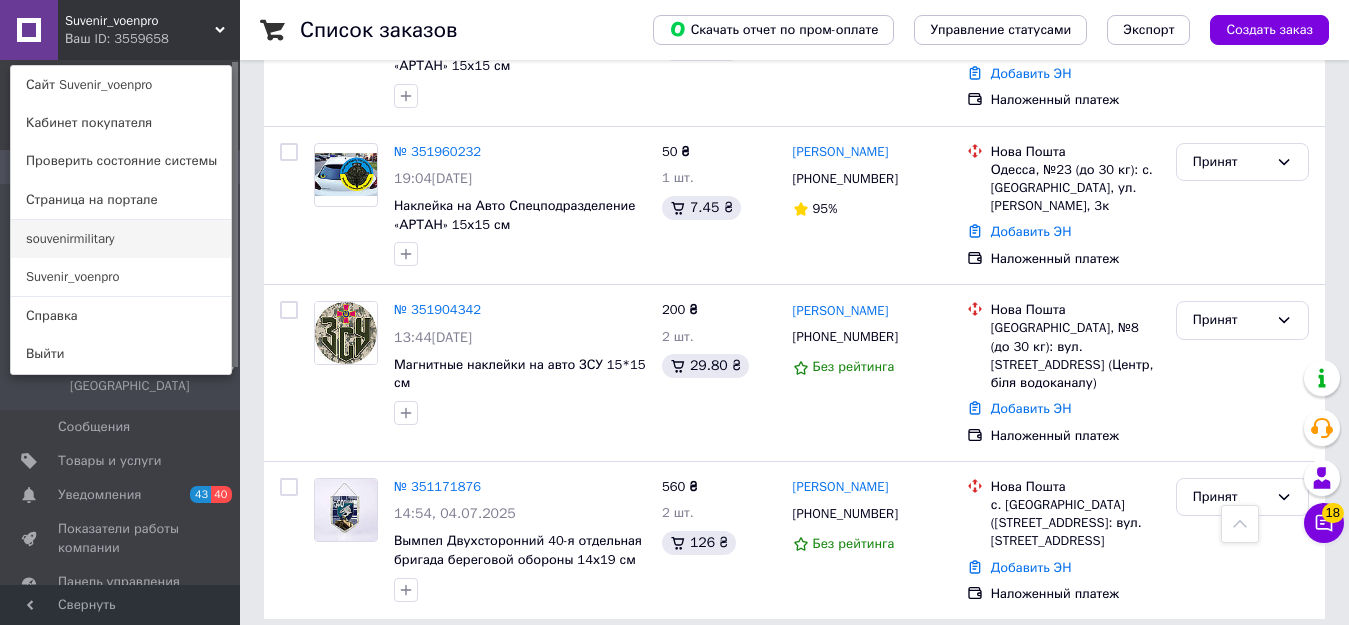 click on "souvenirmilitary" at bounding box center [121, 239] 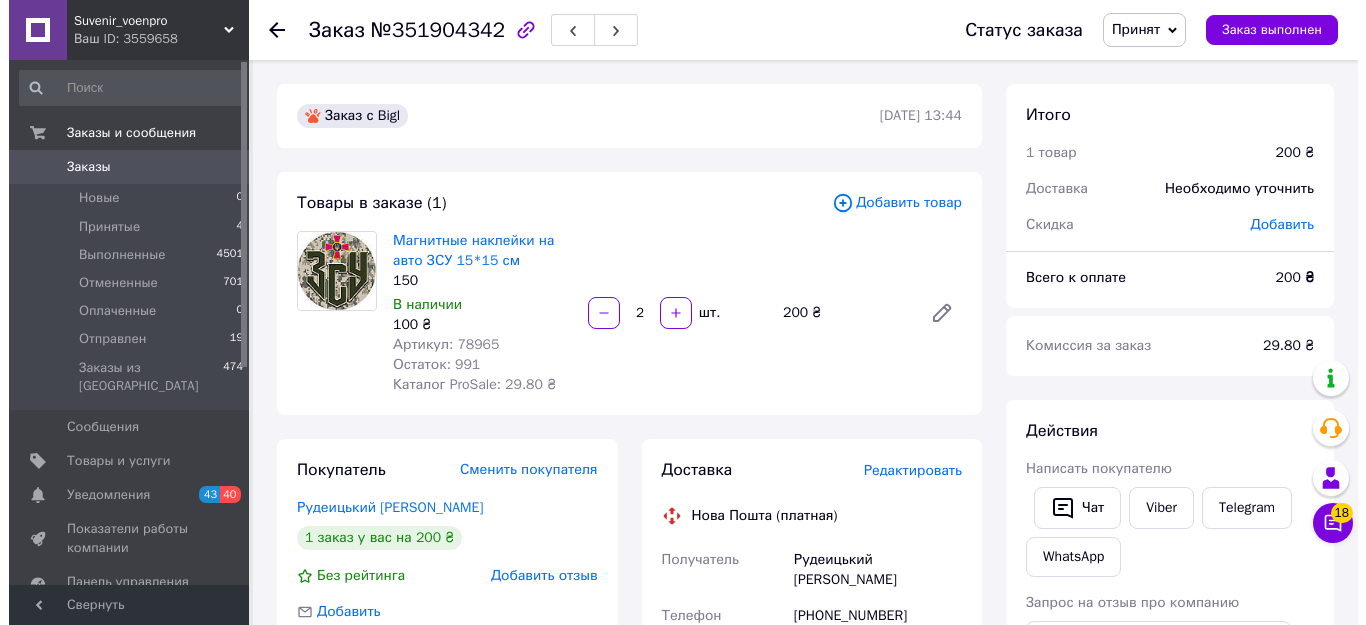 scroll, scrollTop: 300, scrollLeft: 0, axis: vertical 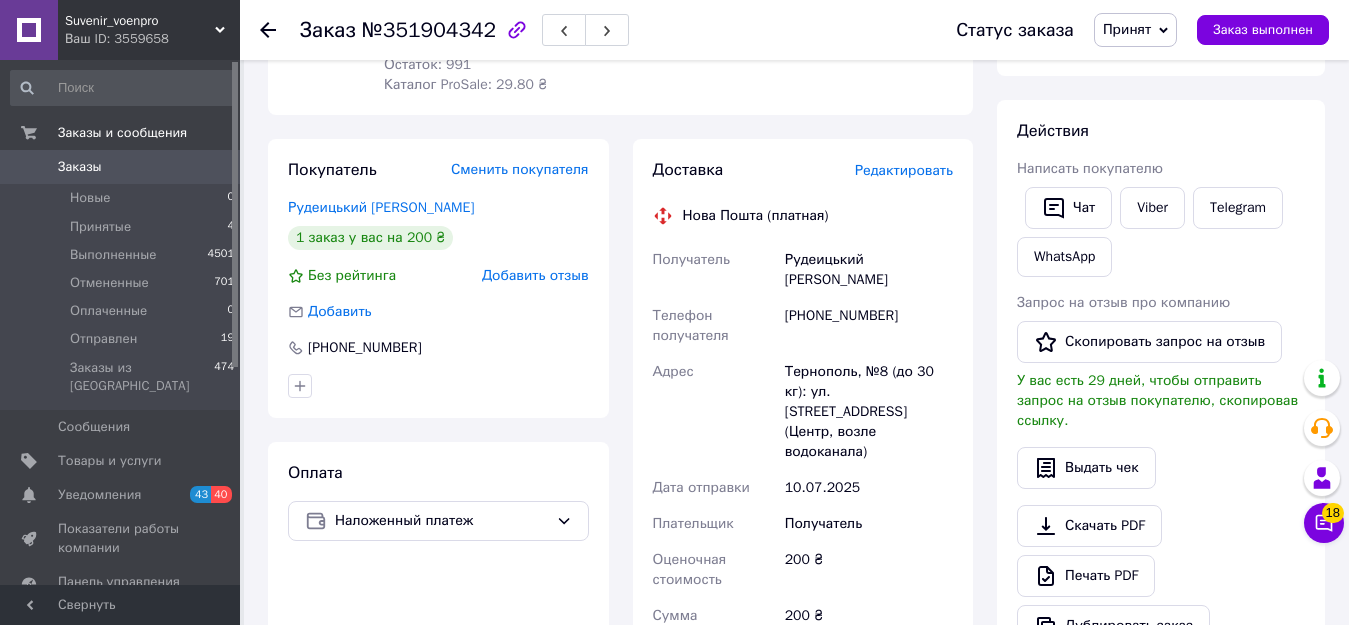 click on "Редактировать" at bounding box center (904, 170) 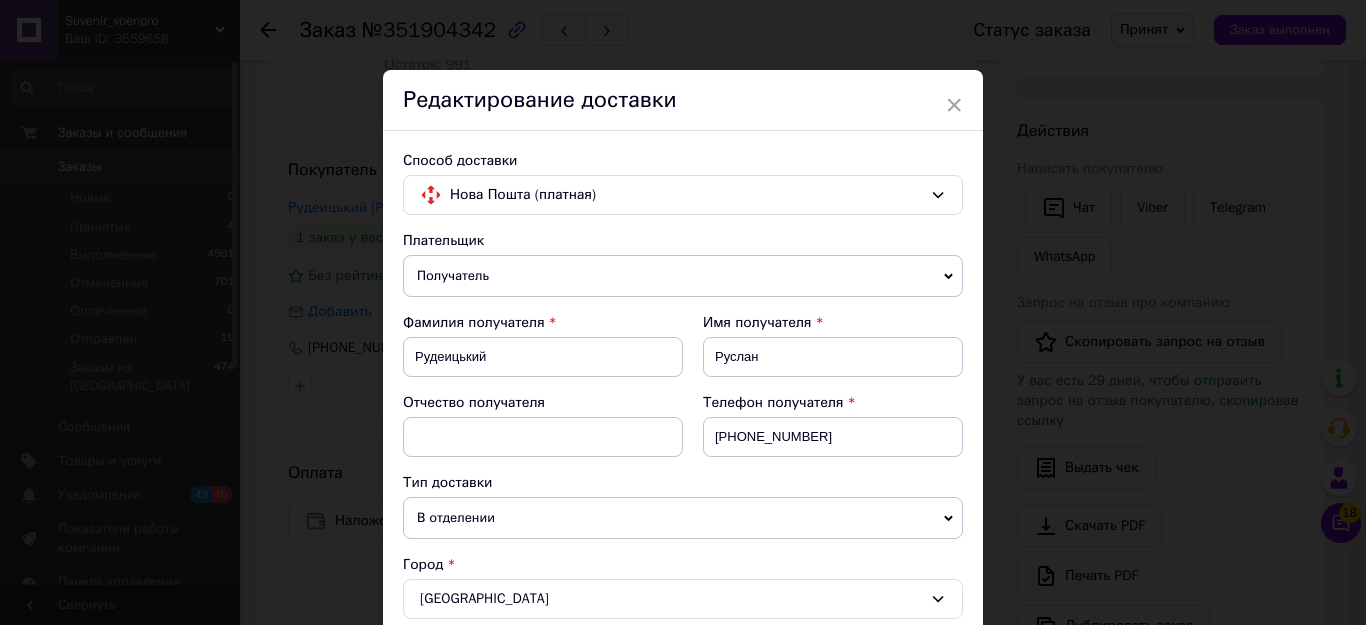 scroll, scrollTop: 600, scrollLeft: 0, axis: vertical 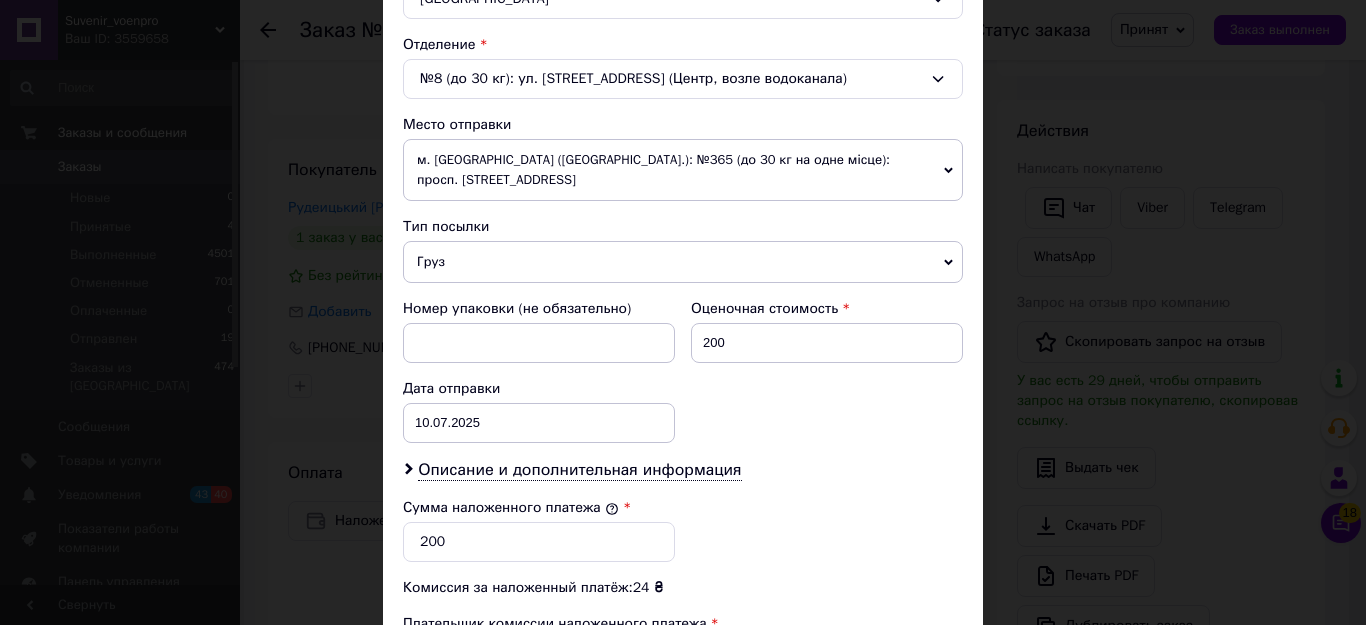 click on "Груз" at bounding box center [683, 262] 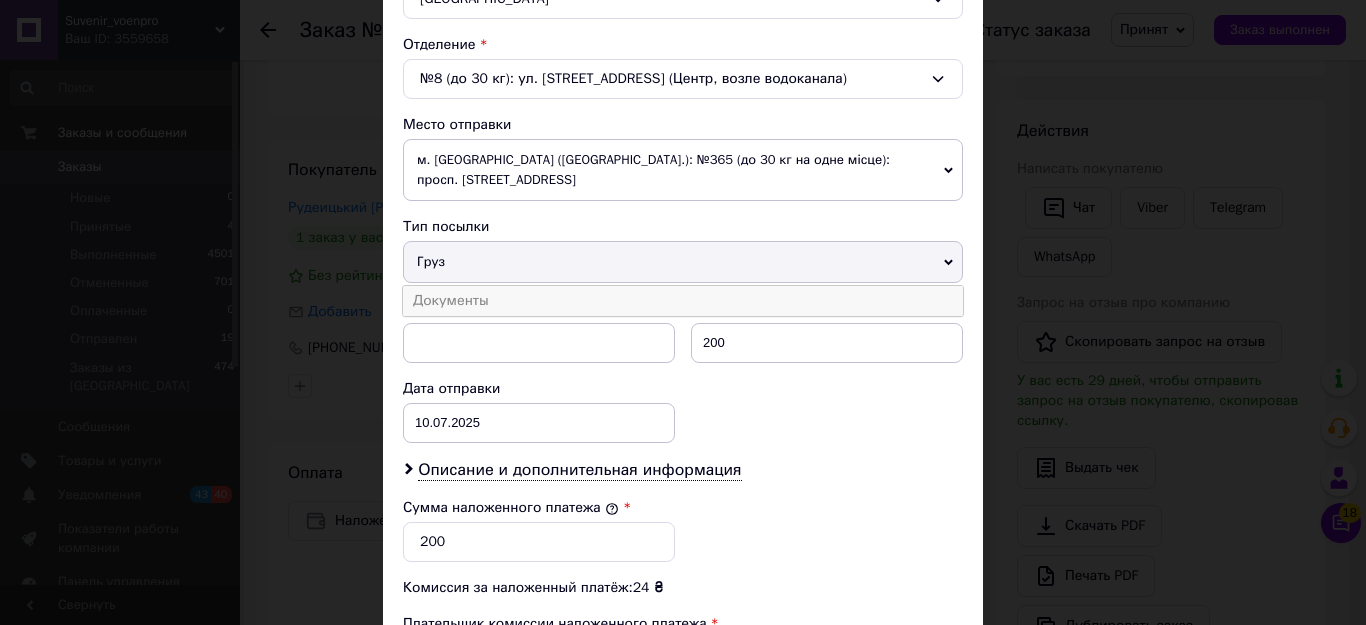 click on "Документы" at bounding box center [683, 301] 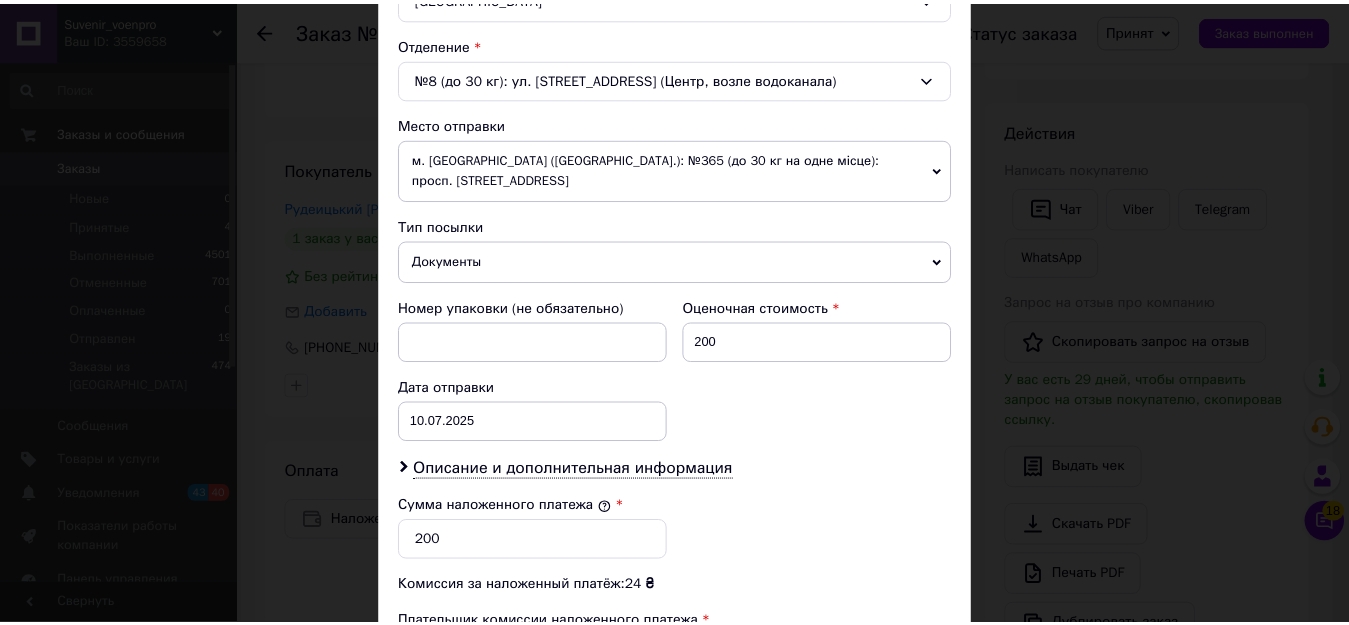 scroll, scrollTop: 921, scrollLeft: 0, axis: vertical 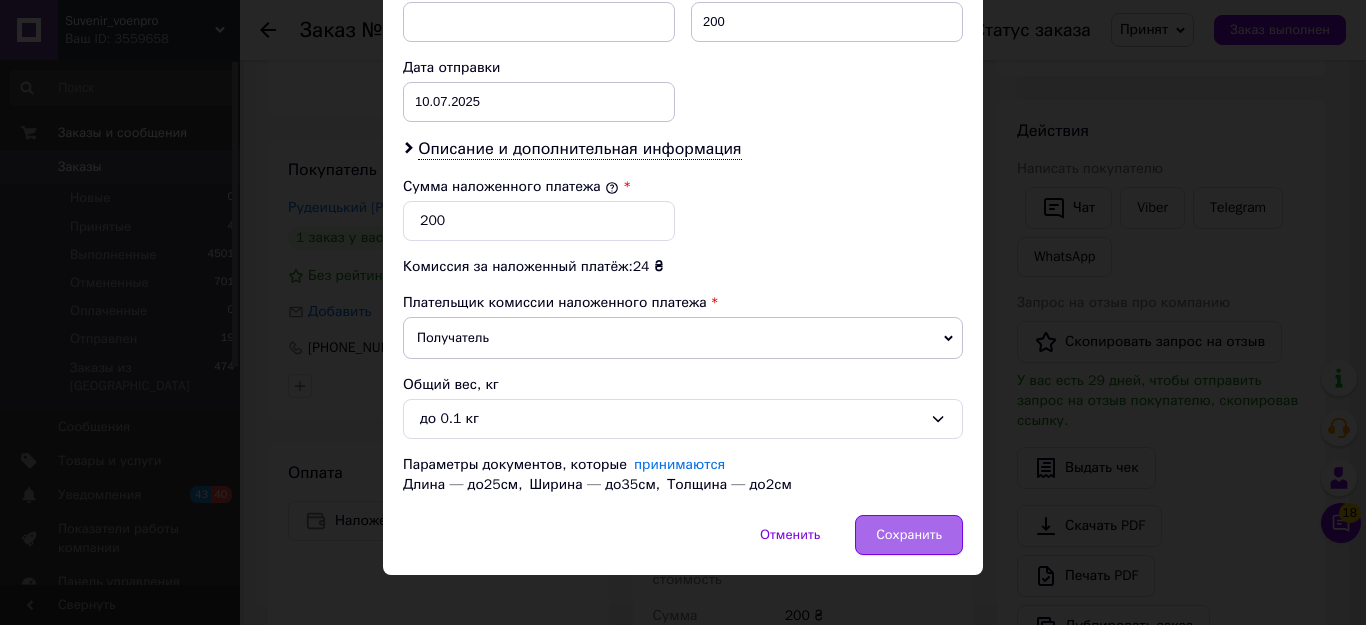 click on "Сохранить" at bounding box center (909, 535) 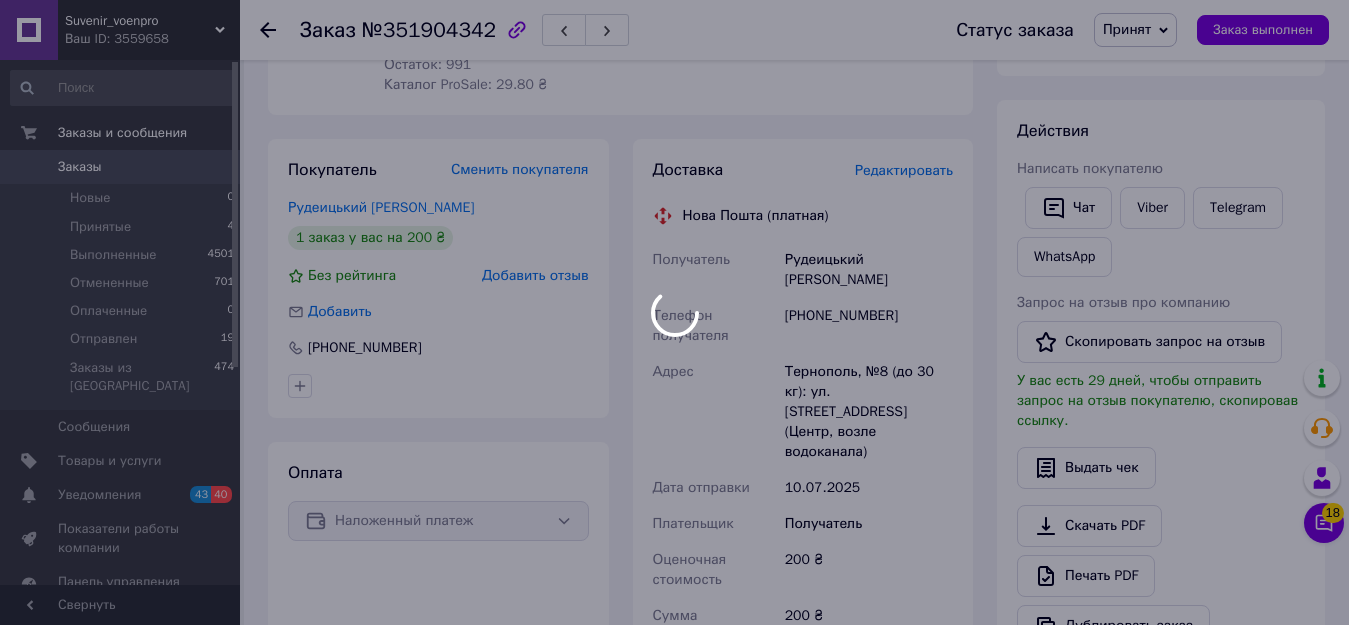 scroll, scrollTop: 889, scrollLeft: 0, axis: vertical 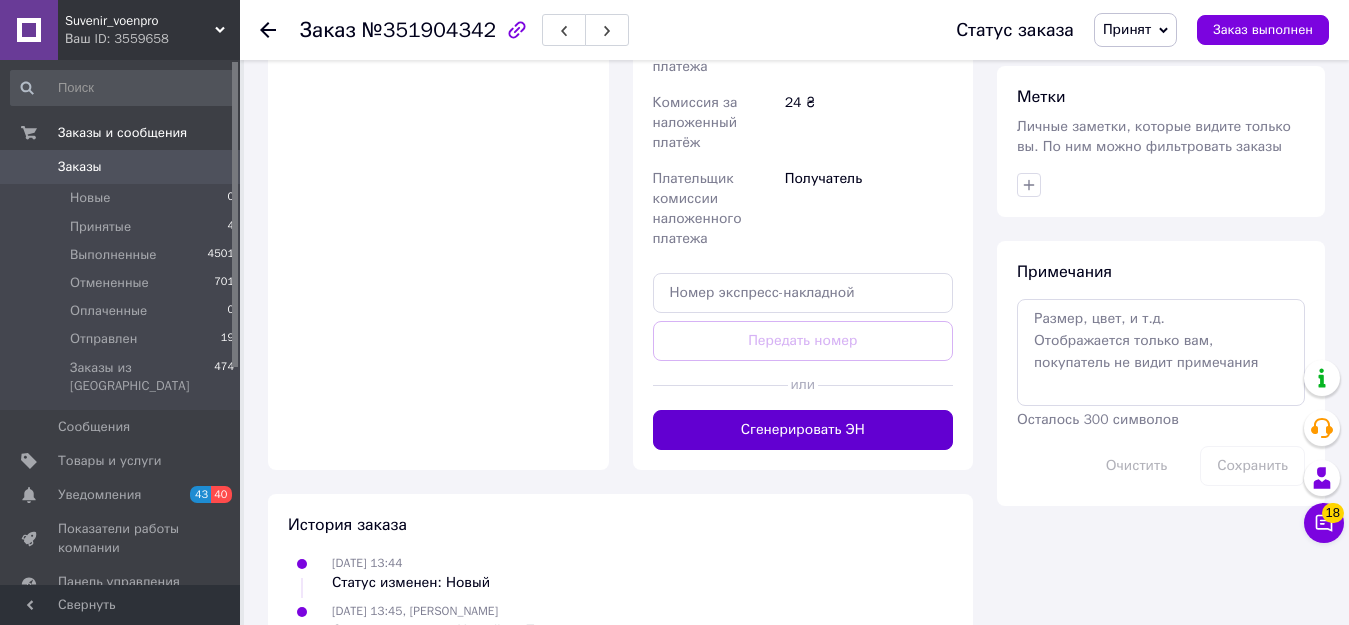 click on "Сгенерировать ЭН" at bounding box center [803, 430] 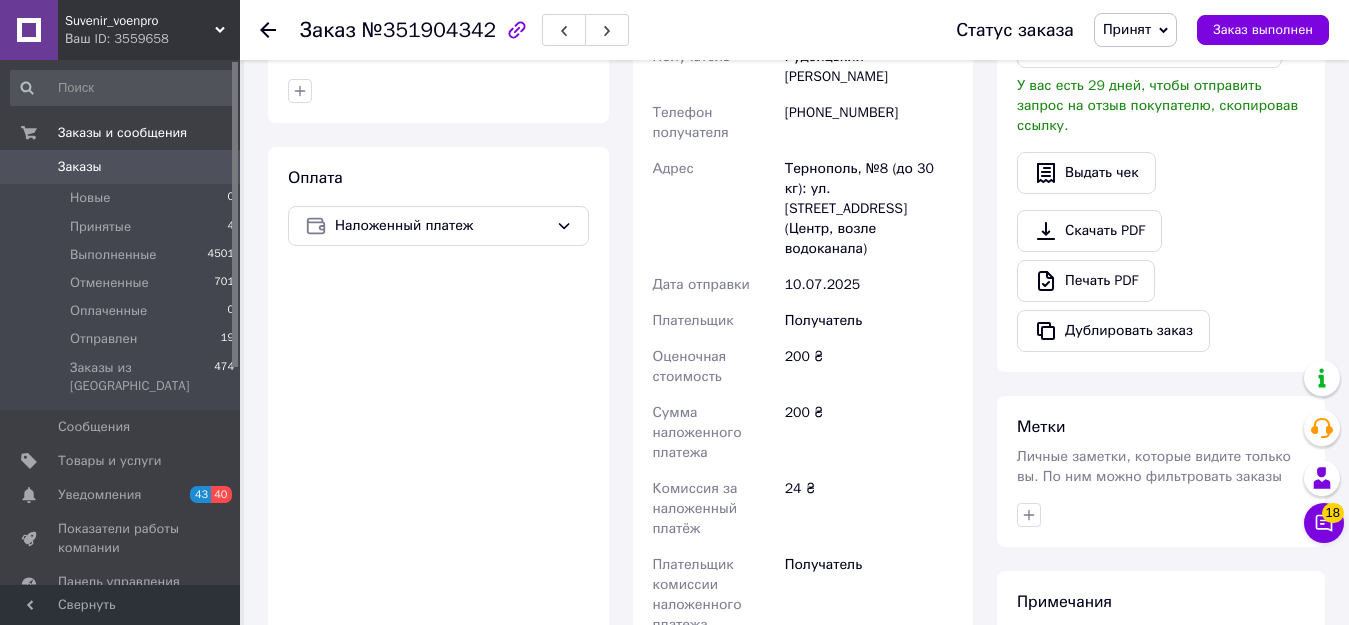 scroll, scrollTop: 489, scrollLeft: 0, axis: vertical 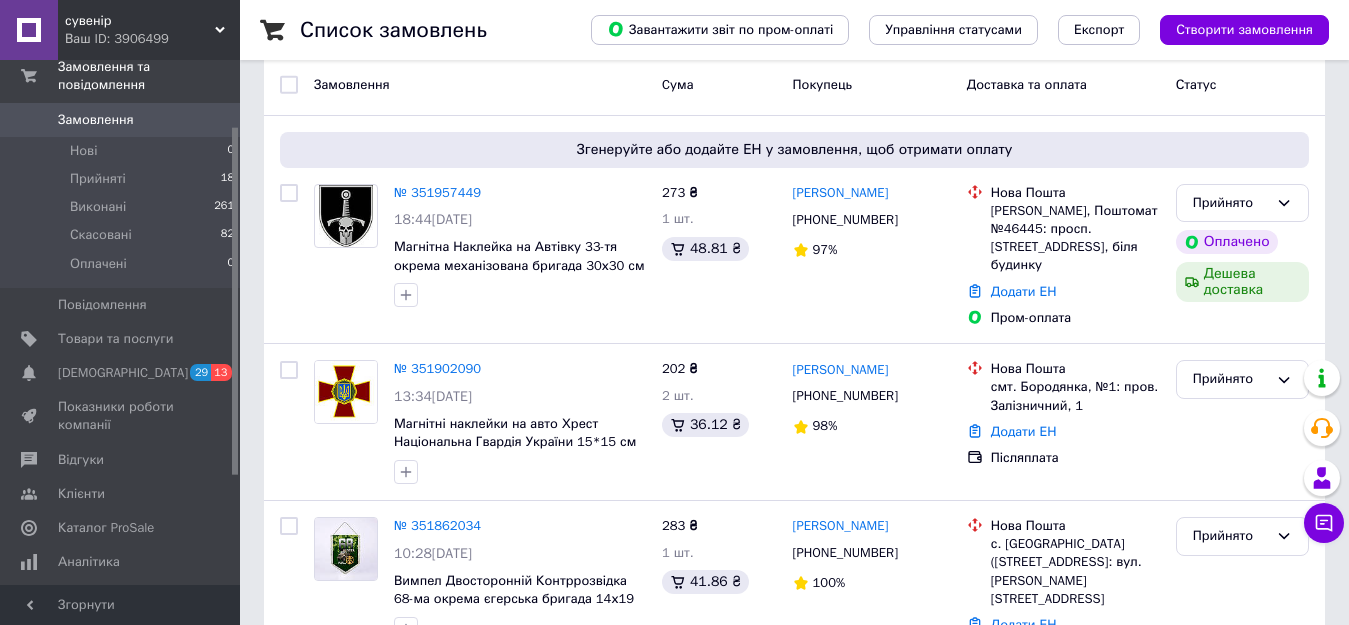 drag, startPoint x: 447, startPoint y: 370, endPoint x: 484, endPoint y: 53, distance: 319.152 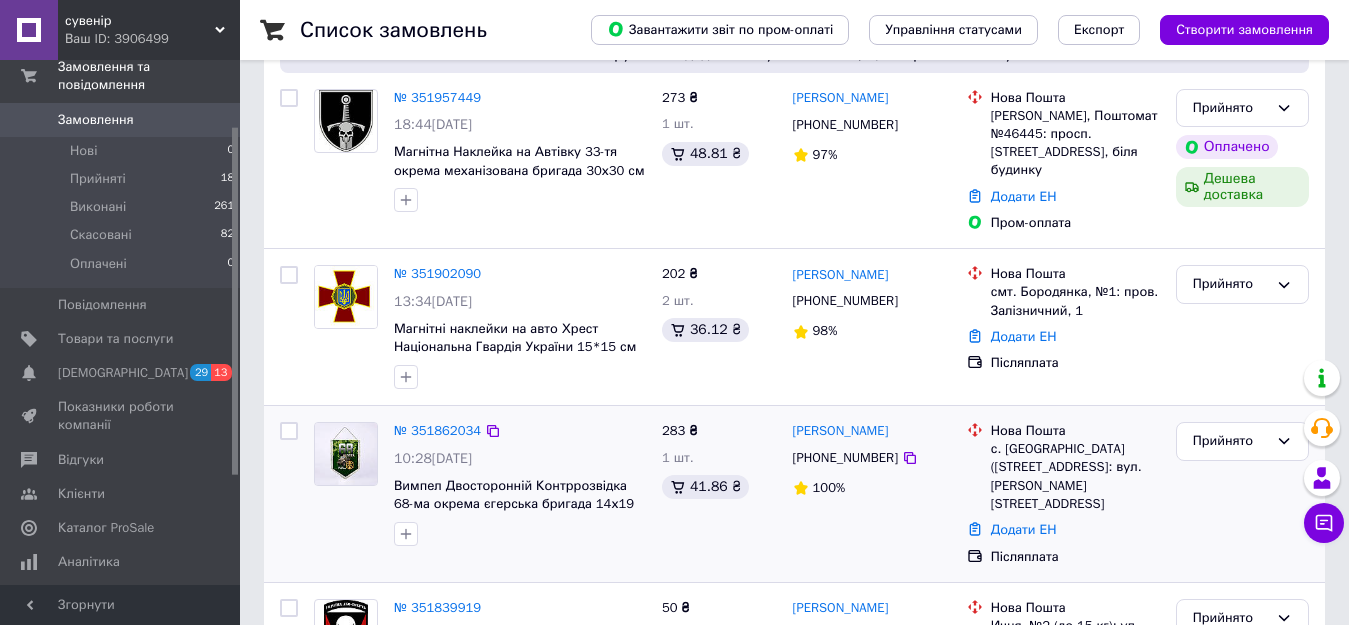 scroll, scrollTop: 100, scrollLeft: 0, axis: vertical 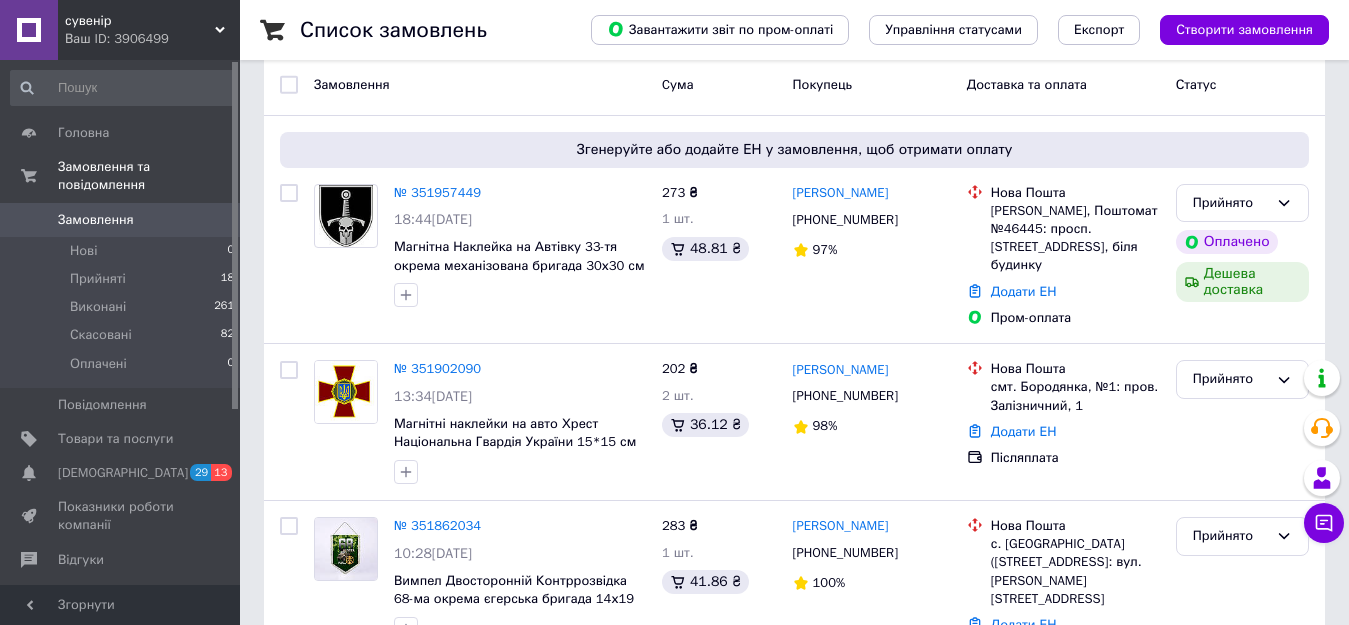click on "Замовлення" at bounding box center [96, 220] 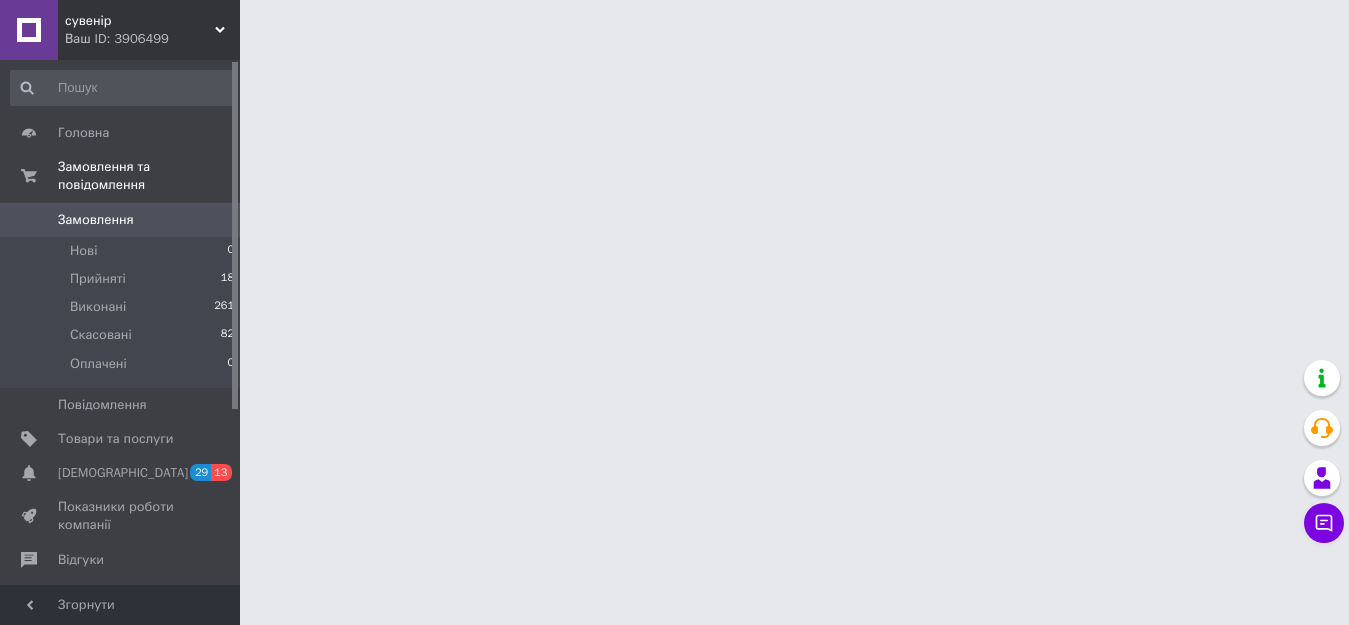 scroll, scrollTop: 0, scrollLeft: 0, axis: both 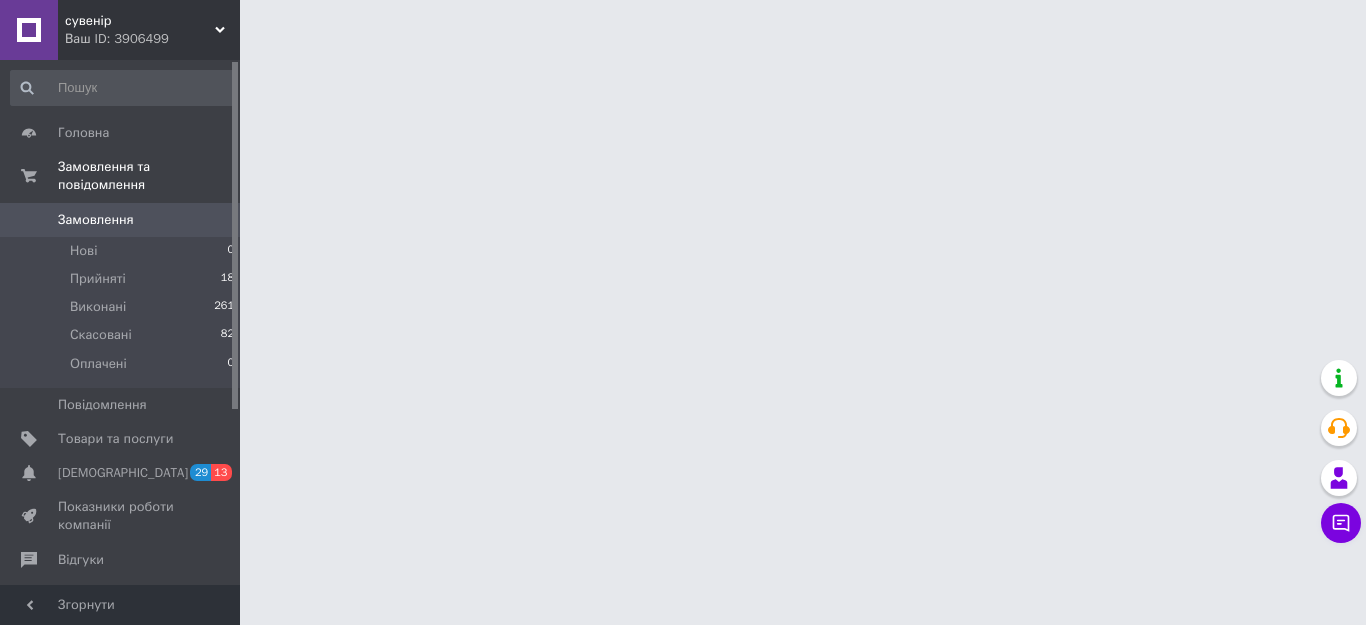 click on "сувенір Ваш ID: 3906499" at bounding box center (149, 30) 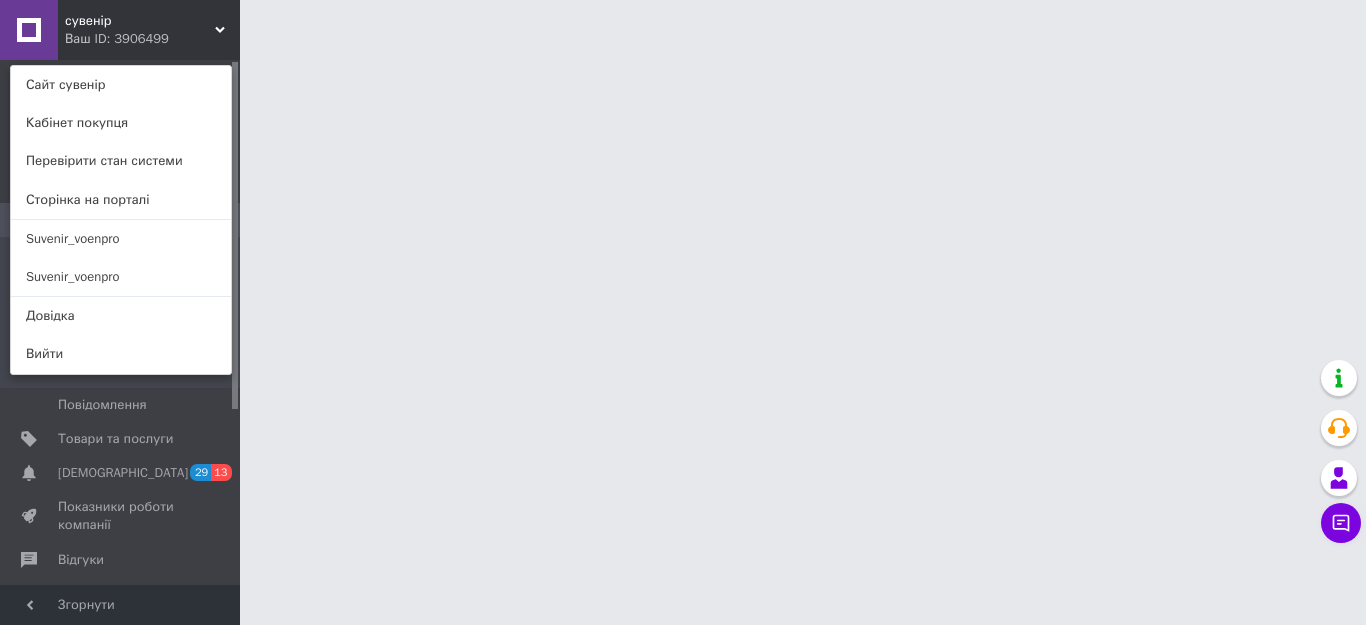 click on "Suvenir_voenpro" at bounding box center (121, 239) 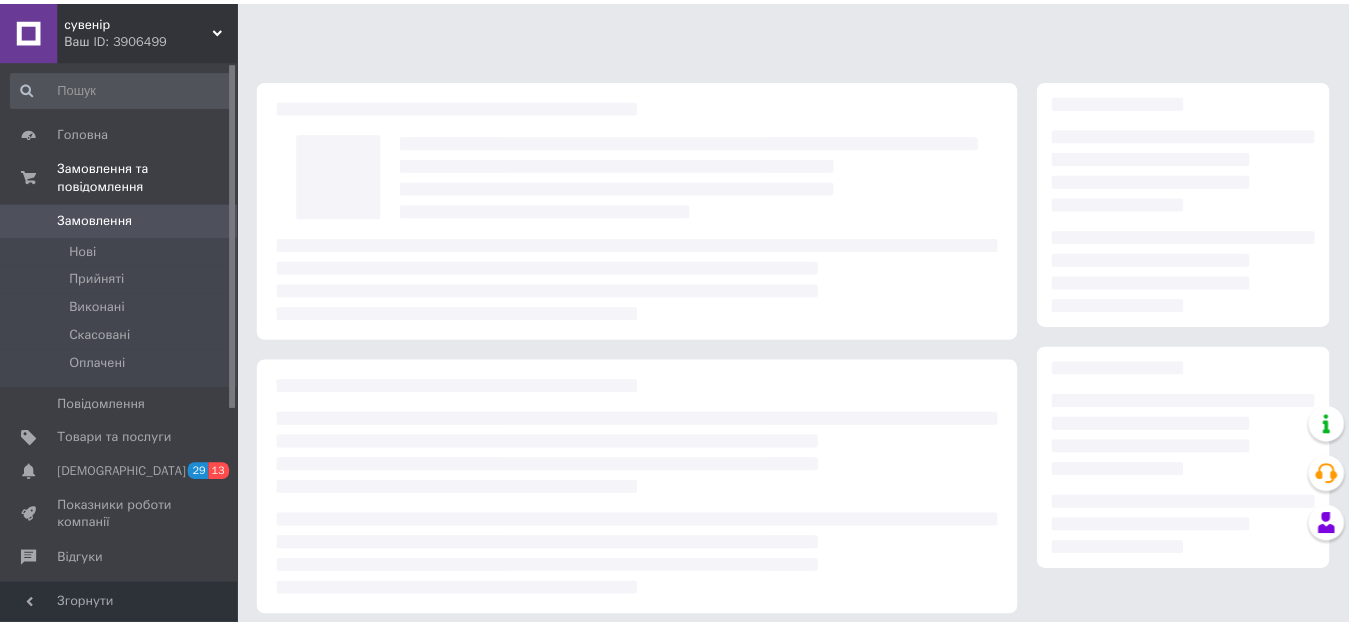 scroll, scrollTop: 0, scrollLeft: 0, axis: both 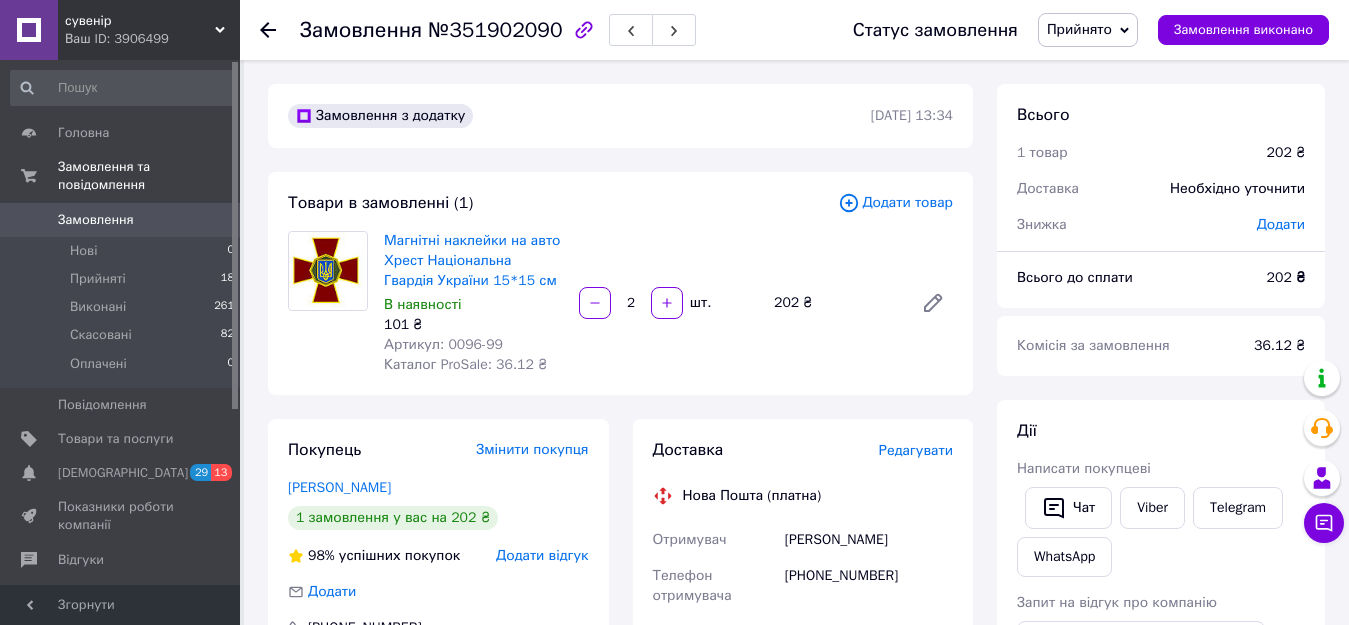 click on "Прийнято" at bounding box center [1088, 30] 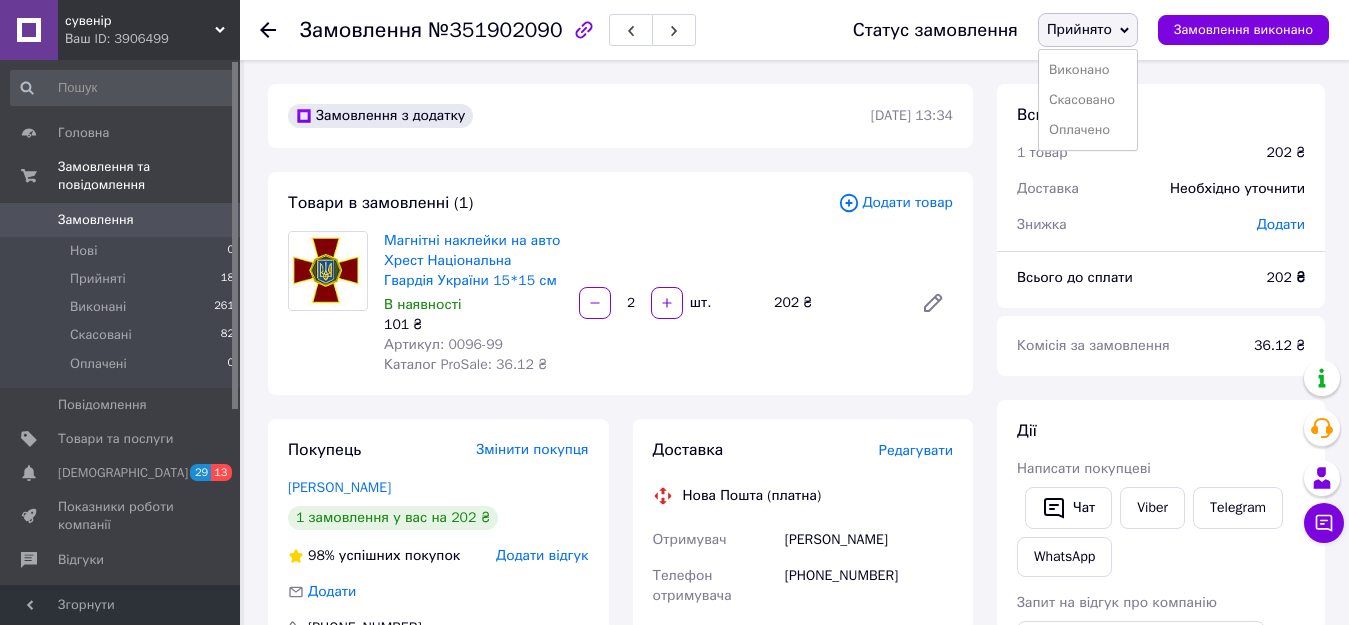 click on "Замовлення з додатку 09.07.2025 | 13:34" at bounding box center [620, 116] 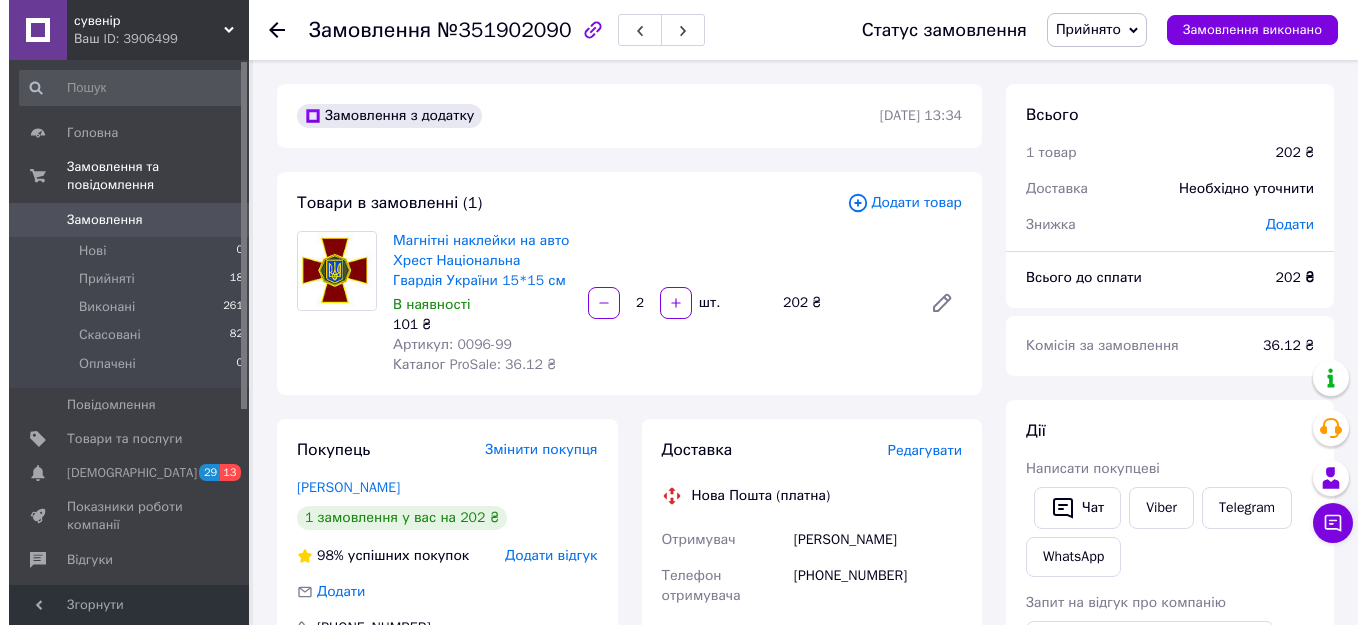 scroll, scrollTop: 100, scrollLeft: 0, axis: vertical 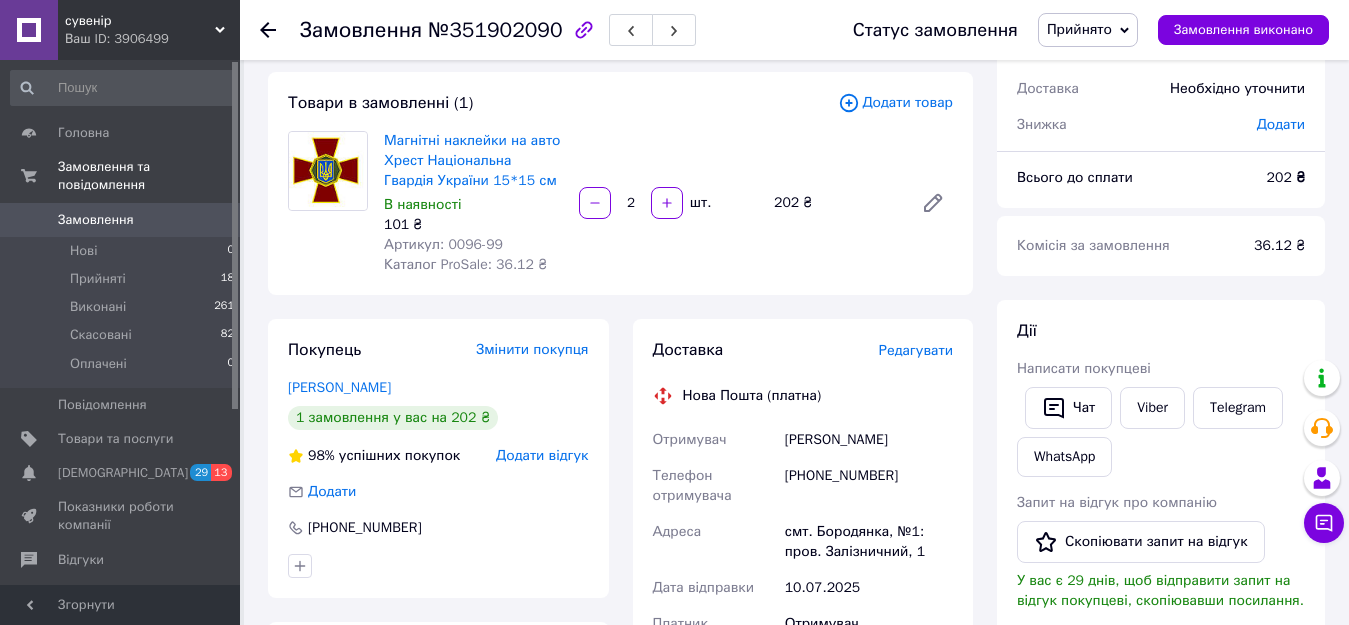 click on "Редагувати" at bounding box center (916, 350) 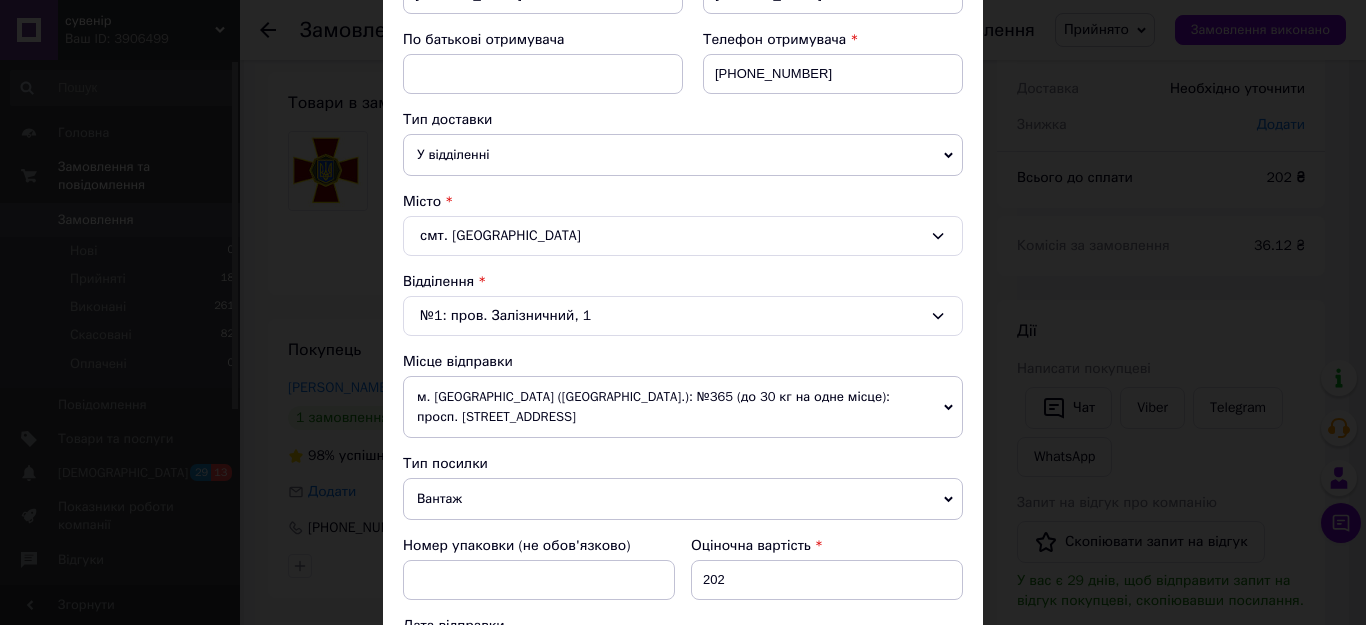 scroll, scrollTop: 400, scrollLeft: 0, axis: vertical 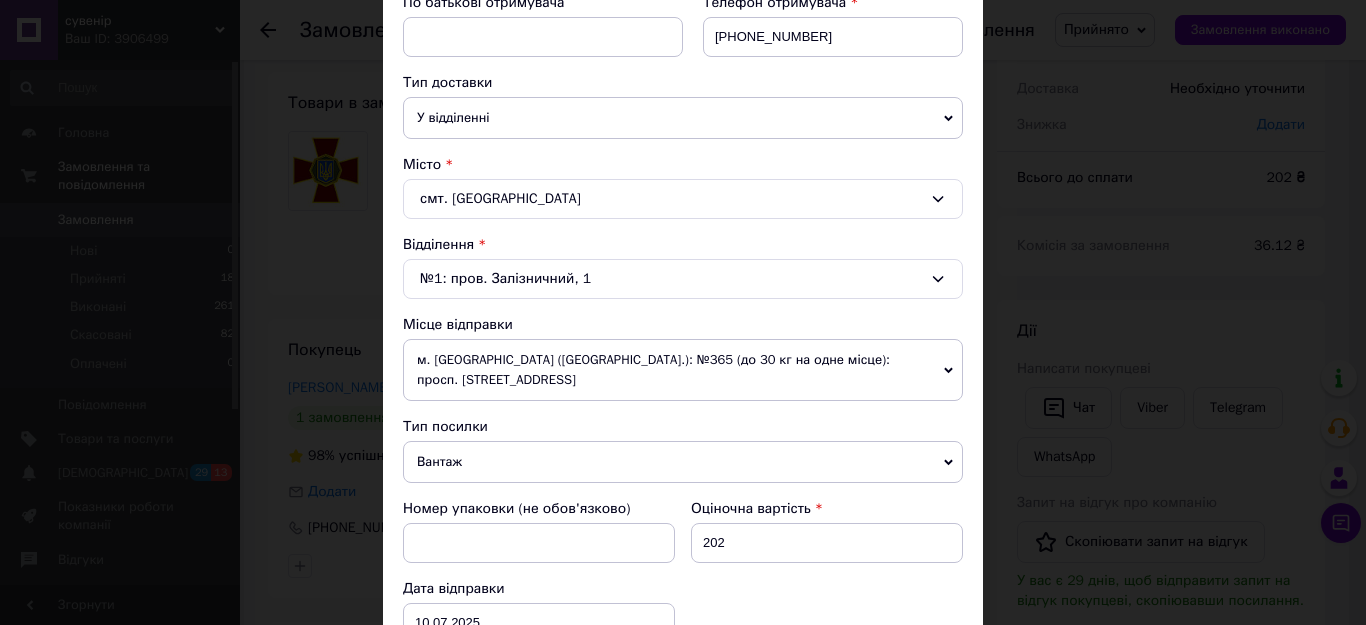 click on "Вантаж" at bounding box center [683, 462] 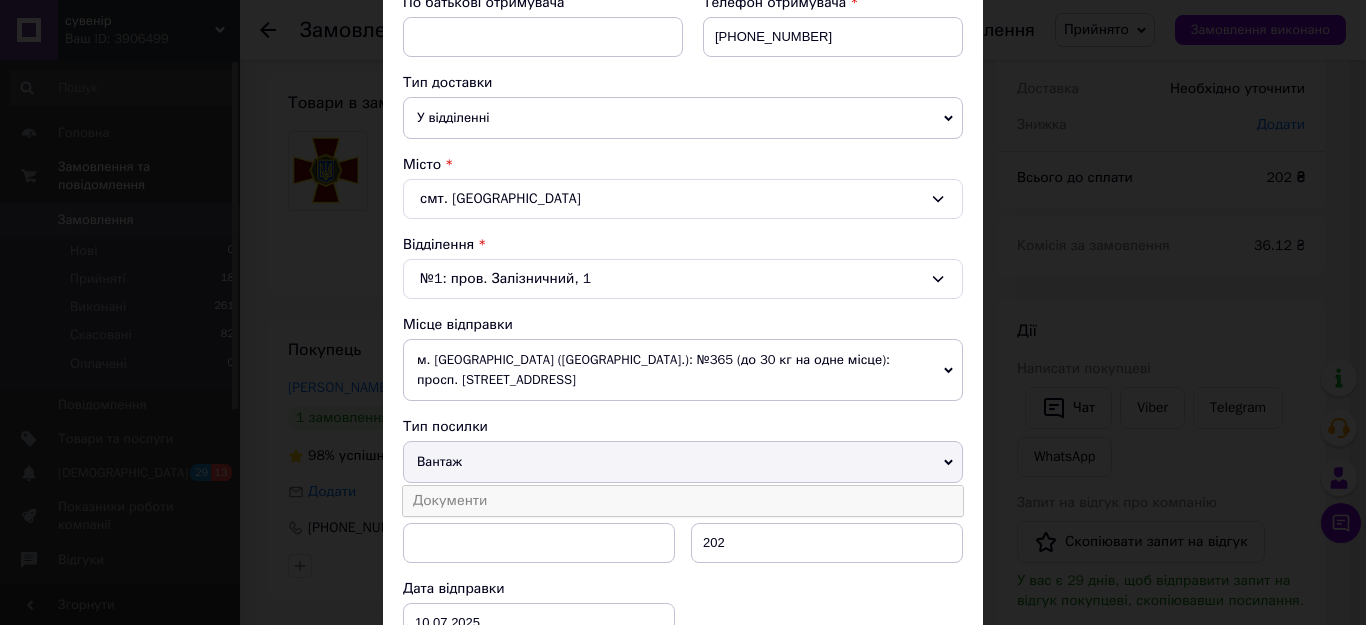 click on "Документи" at bounding box center [683, 501] 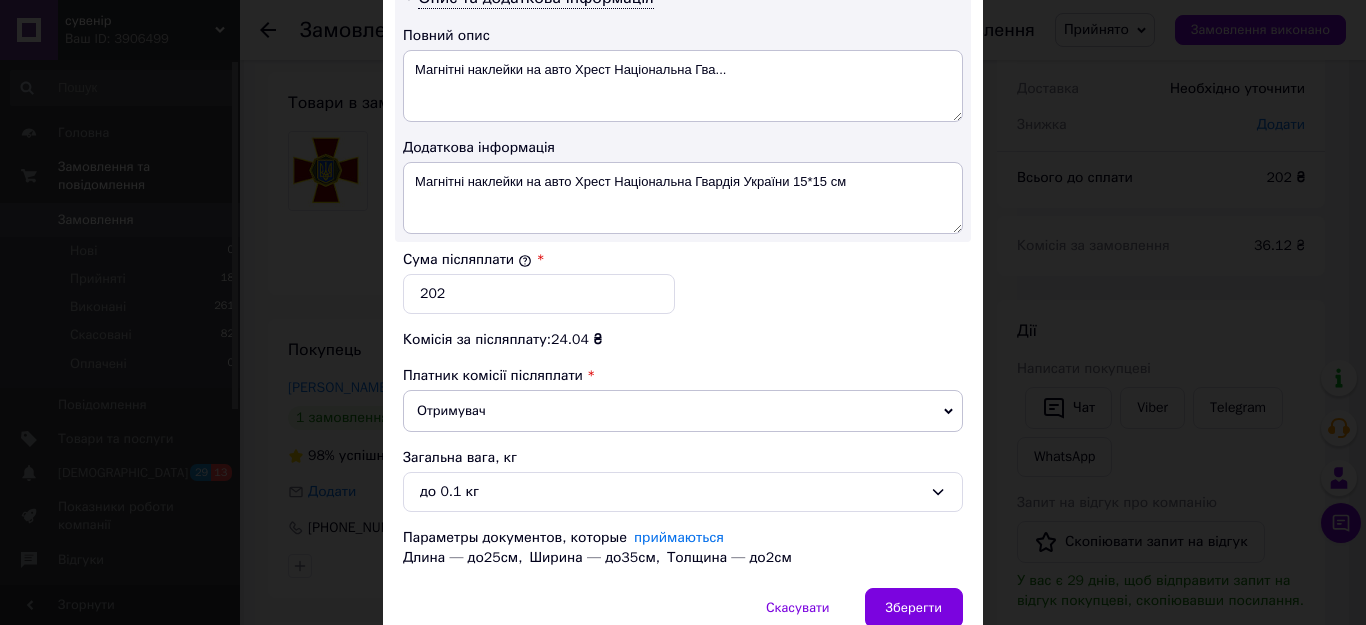 scroll, scrollTop: 1145, scrollLeft: 0, axis: vertical 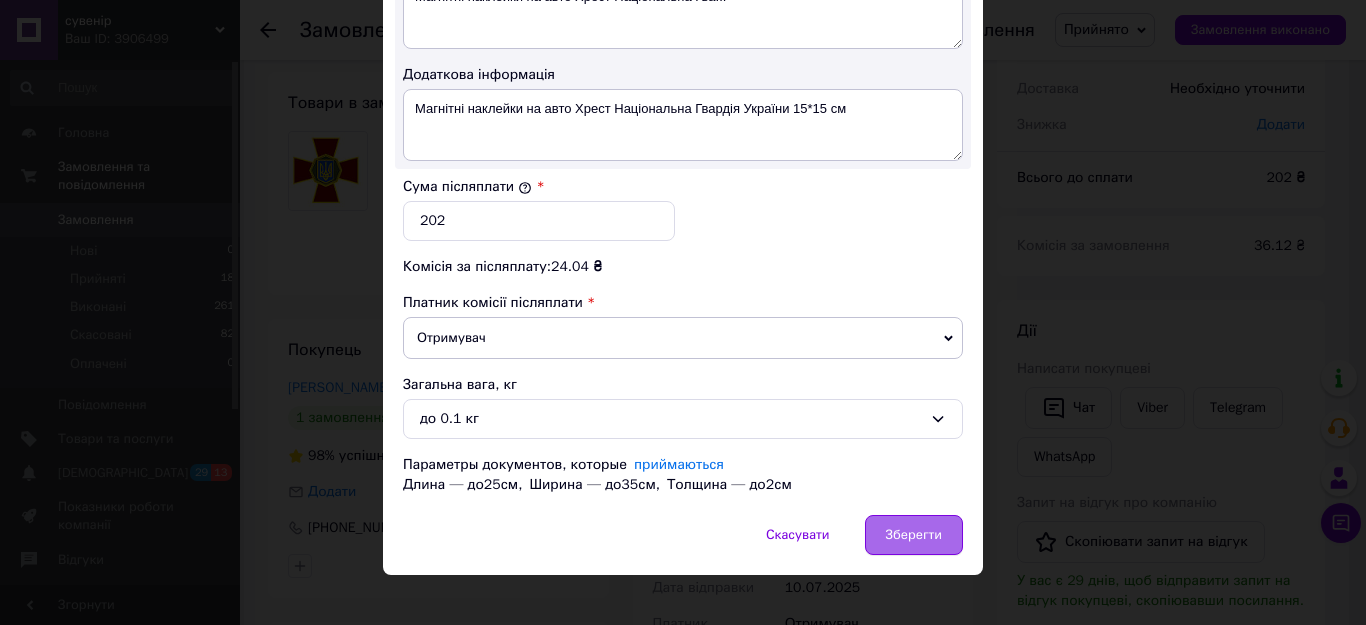 click on "Зберегти" at bounding box center [914, 535] 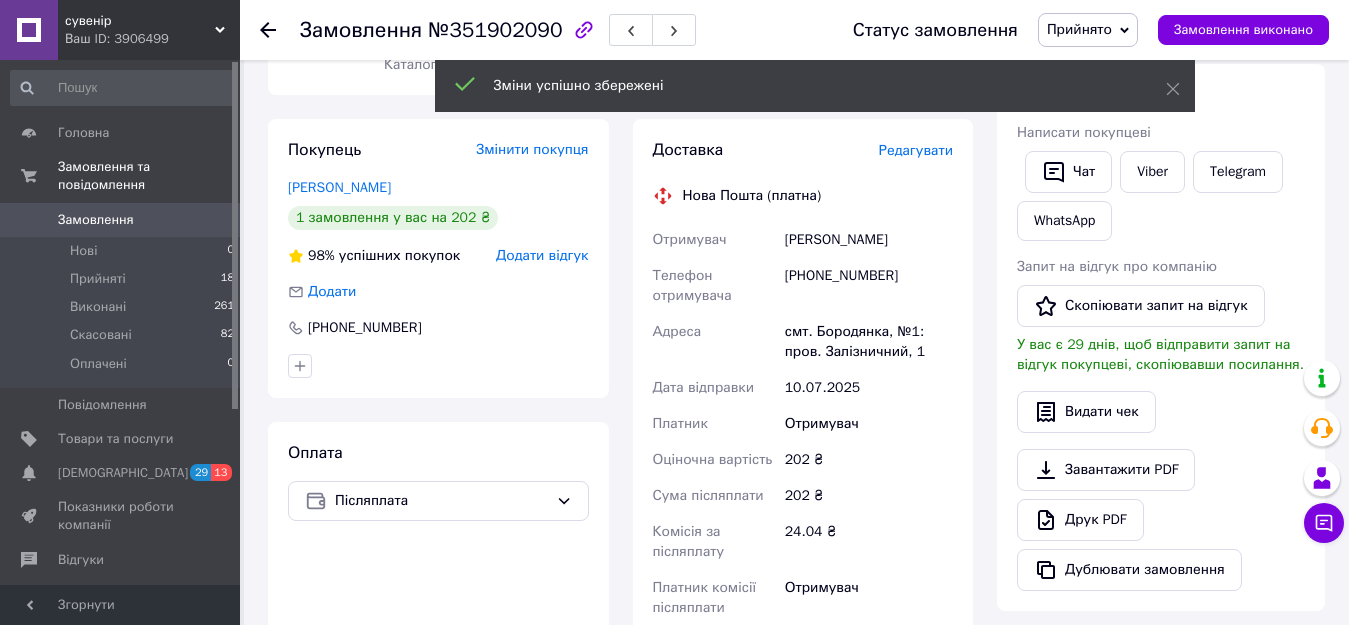 scroll, scrollTop: 600, scrollLeft: 0, axis: vertical 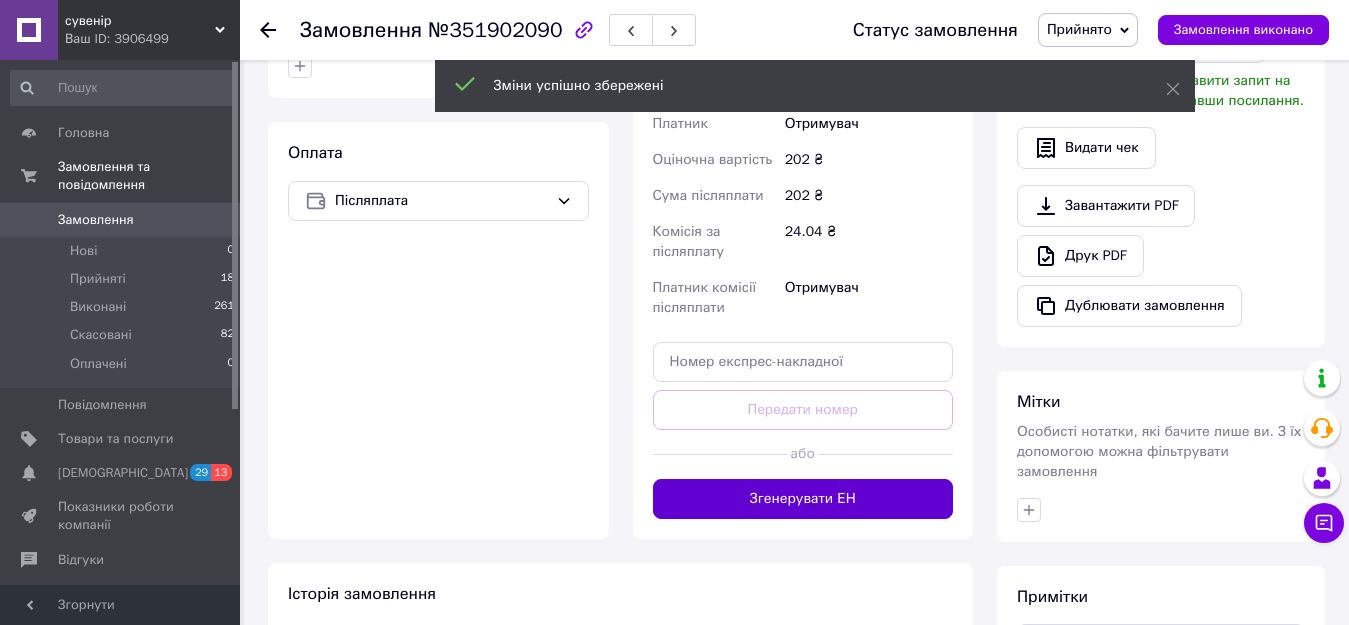 click on "Згенерувати ЕН" at bounding box center (803, 499) 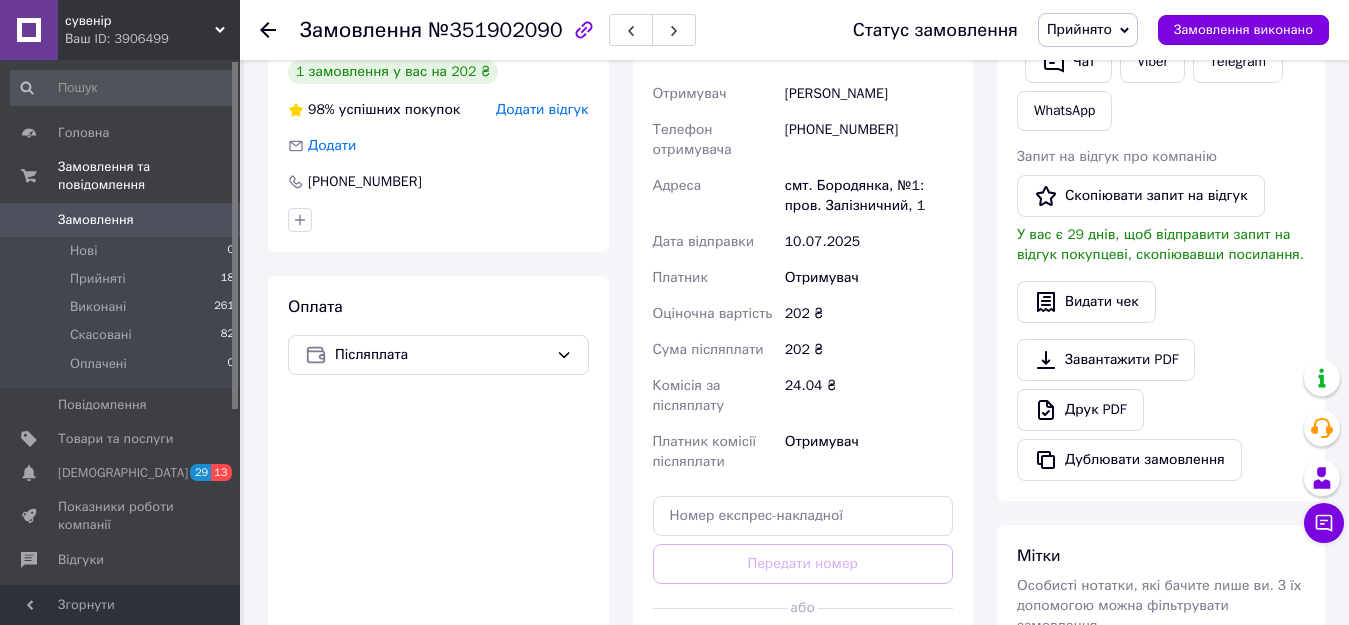 scroll, scrollTop: 200, scrollLeft: 0, axis: vertical 